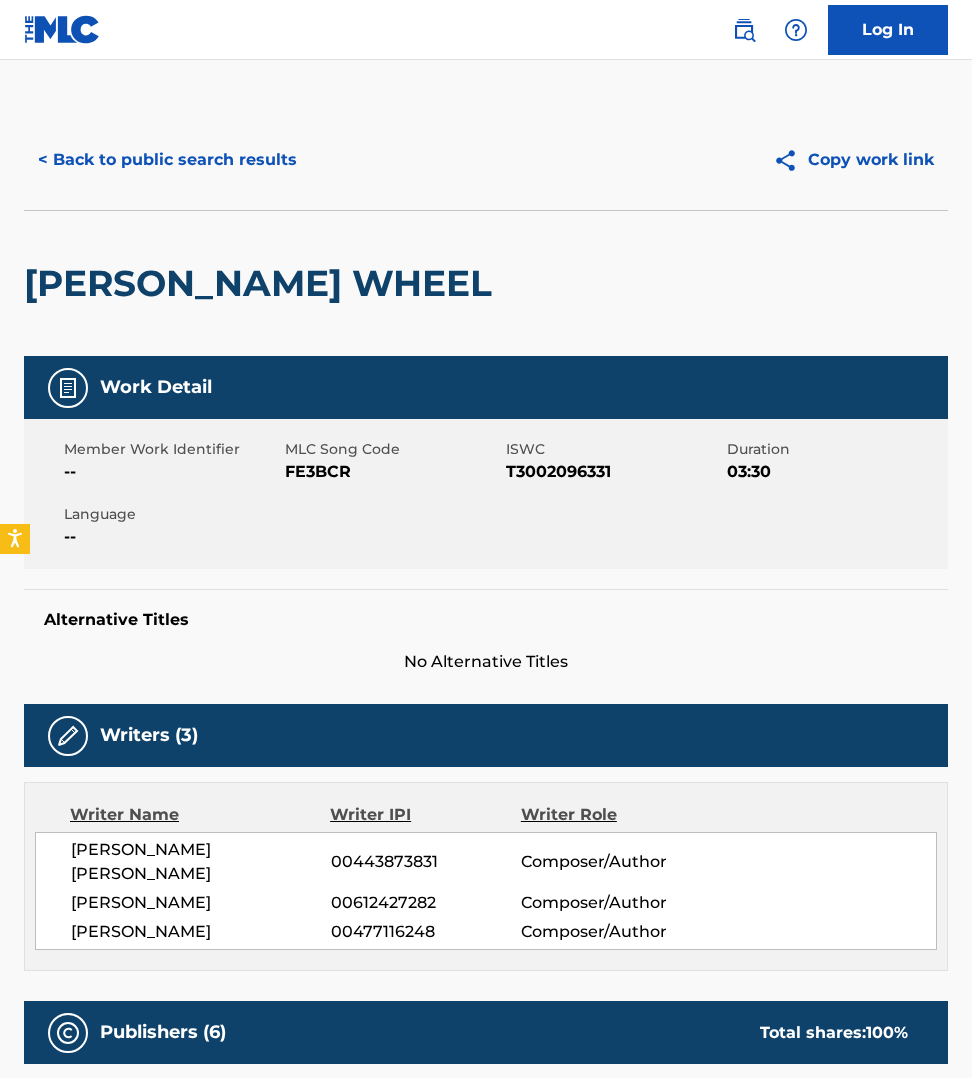 scroll, scrollTop: 2781, scrollLeft: 0, axis: vertical 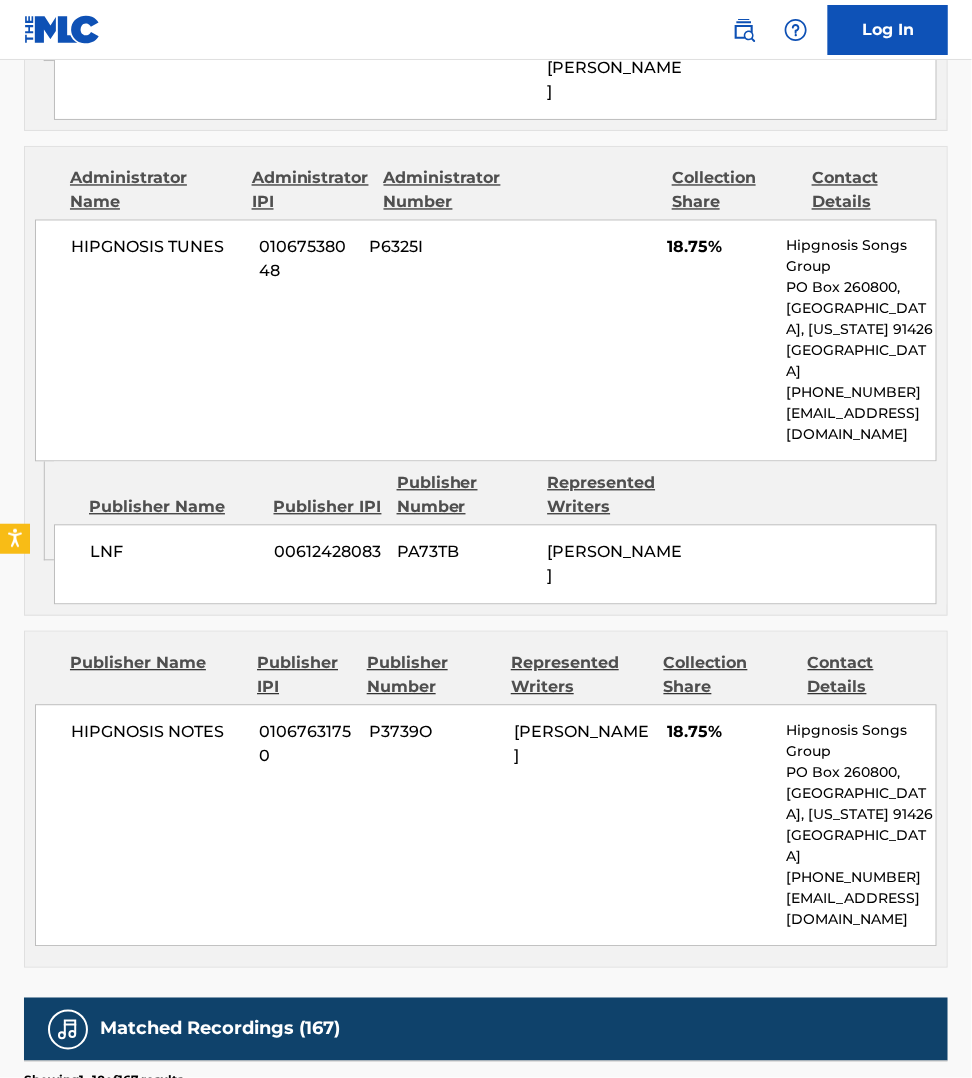 click on "< Back to public search results Copy work link [PERSON_NAME] WHEEL     Work Detail   Member Work Identifier -- MLC Song Code FE3BCR ISWC T3002096331 Duration 03:30 Language -- Alternative Titles No Alternative Titles Writers   (3) Writer Name Writer IPI Writer Role [PERSON_NAME] [PERSON_NAME] 00443873831 Composer/Author [PERSON_NAME] MEATH 00612427282 Composer/Author [PERSON_NAME] 00477116248 Composer/Author Publishers   (6) Total shares:  100 % Administrator Name Administrator IPI Administrator Number Collection Share Contact Details HIPGNOSIS NOTES 01067631750 P3739O 18.75% Hipgnosis Songs Group PO Box 260800,  Encino, [US_STATE] 91426 [GEOGRAPHIC_DATA] [PHONE_NUMBER] [EMAIL_ADDRESS][DOMAIN_NAME] Admin Original Publisher Connecting Line Publisher Name Publisher IPI Publisher Number Represented Writers OAK INDUSTRIES 00711793249 PA030B [PERSON_NAME] Publisher Name Publisher IPI Publisher Number Represented Writers Collection Share Contact Details HIPGNOSIS TUNES 01067538048 P6325I [PERSON_NAME] MEATH LNF" at bounding box center [486, -421] 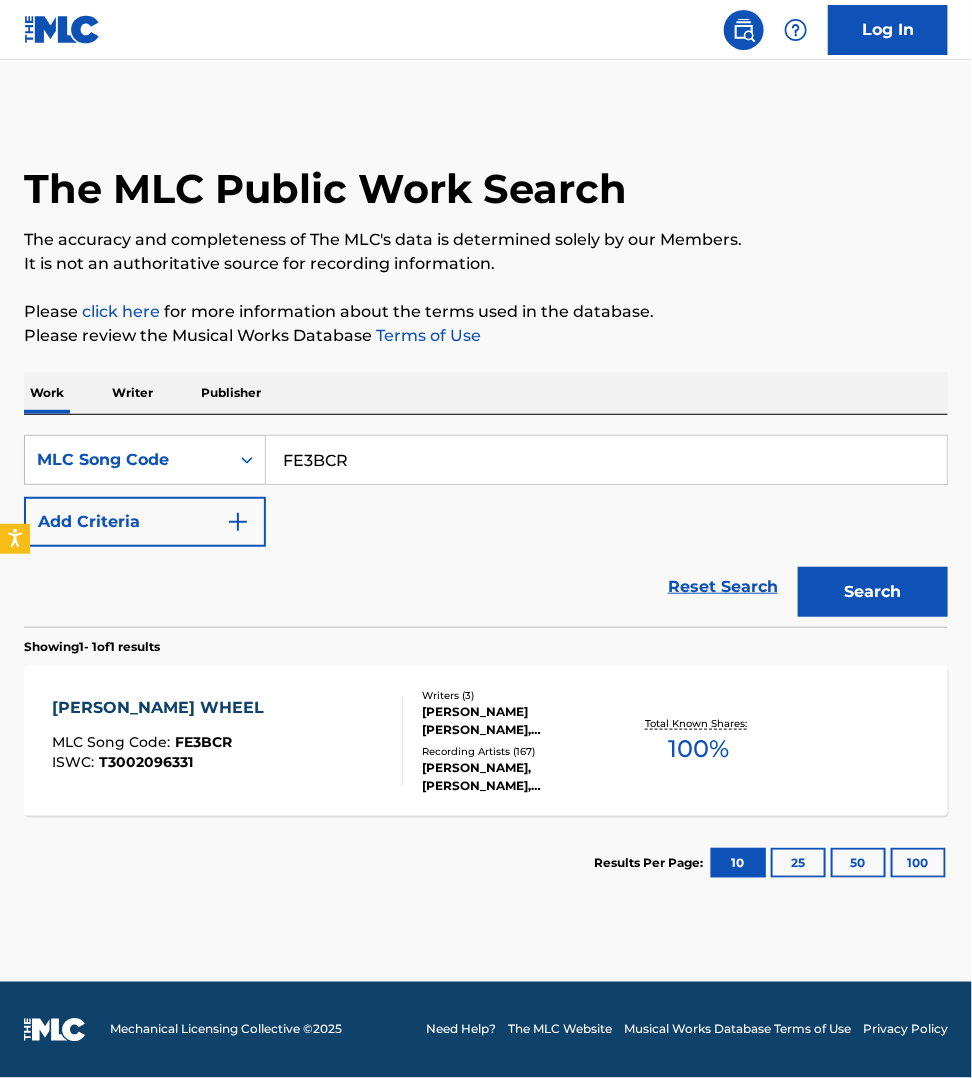scroll, scrollTop: 0, scrollLeft: 0, axis: both 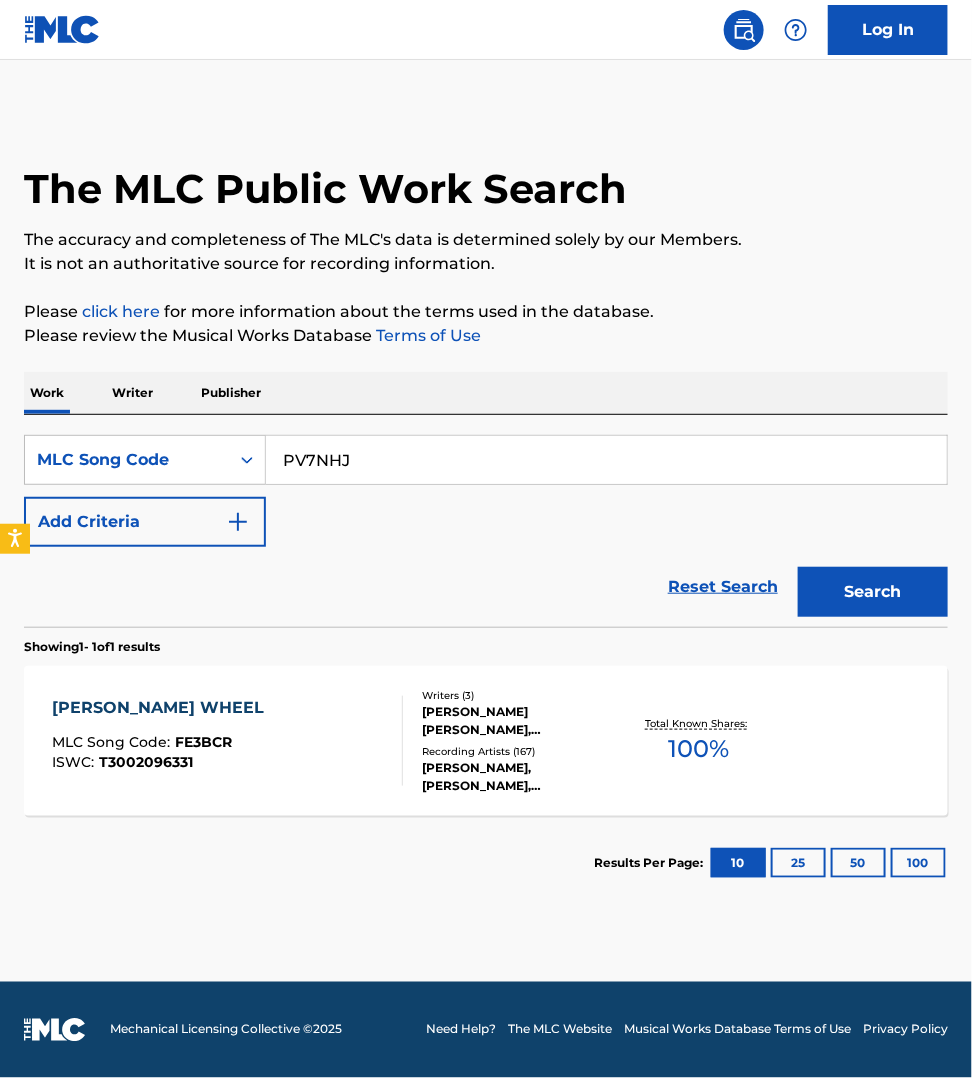 type on "PV7NHJ" 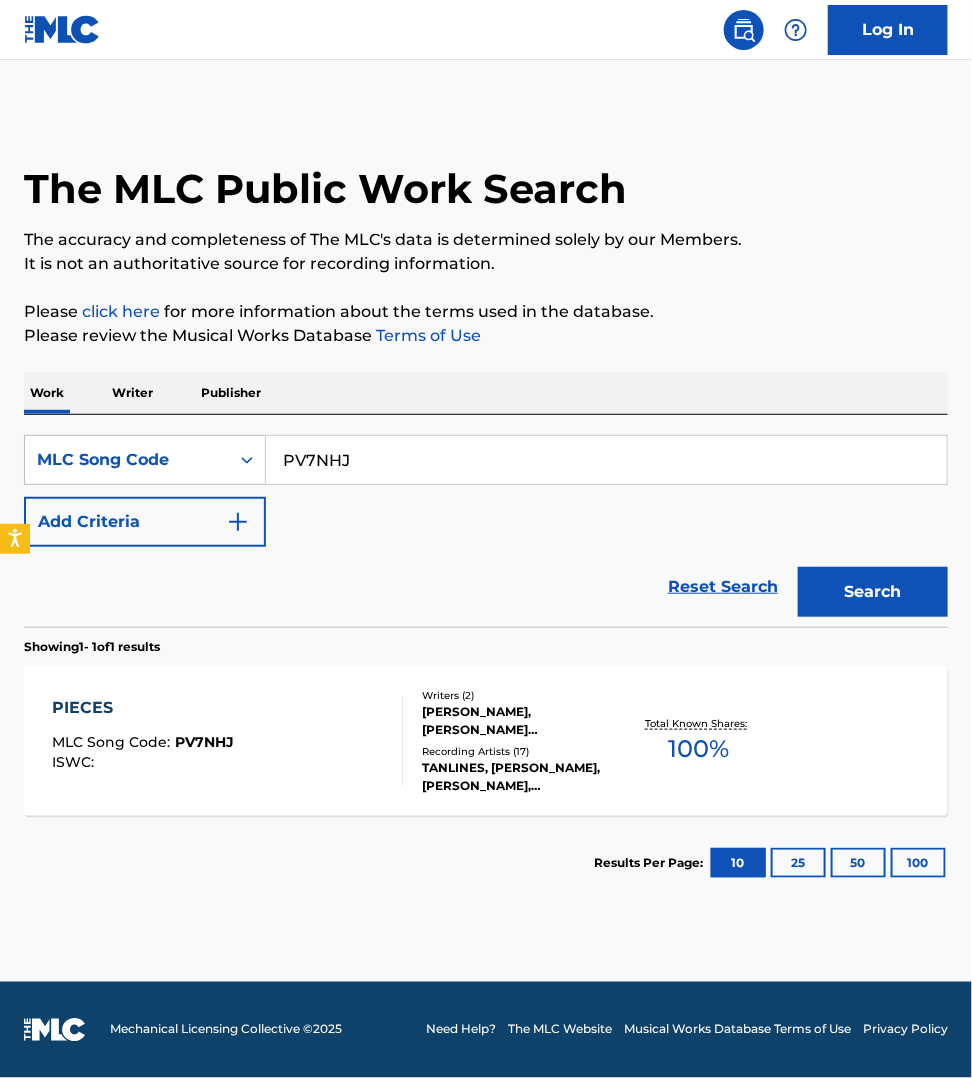 click on "PIECES MLC Song Code : PV7NHJ ISWC :" at bounding box center [227, 741] 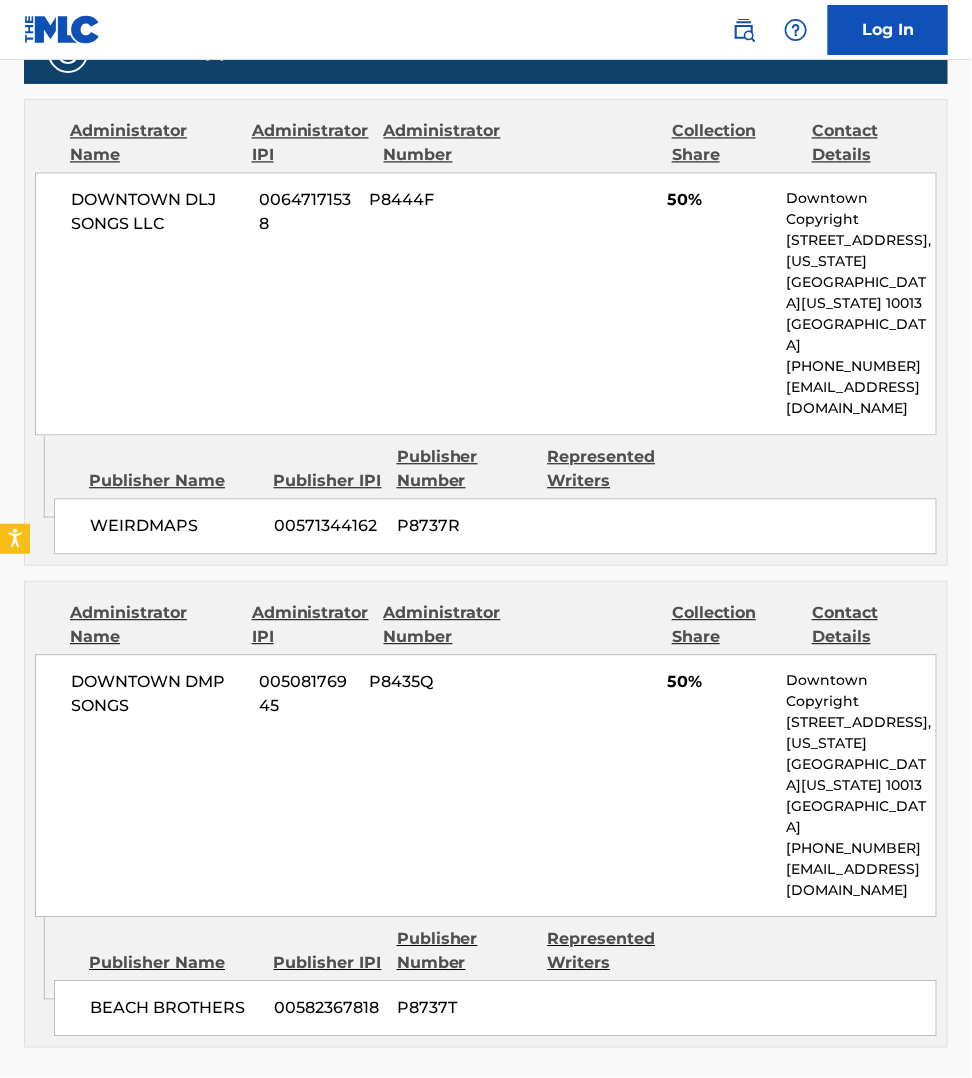 scroll, scrollTop: 1125, scrollLeft: 0, axis: vertical 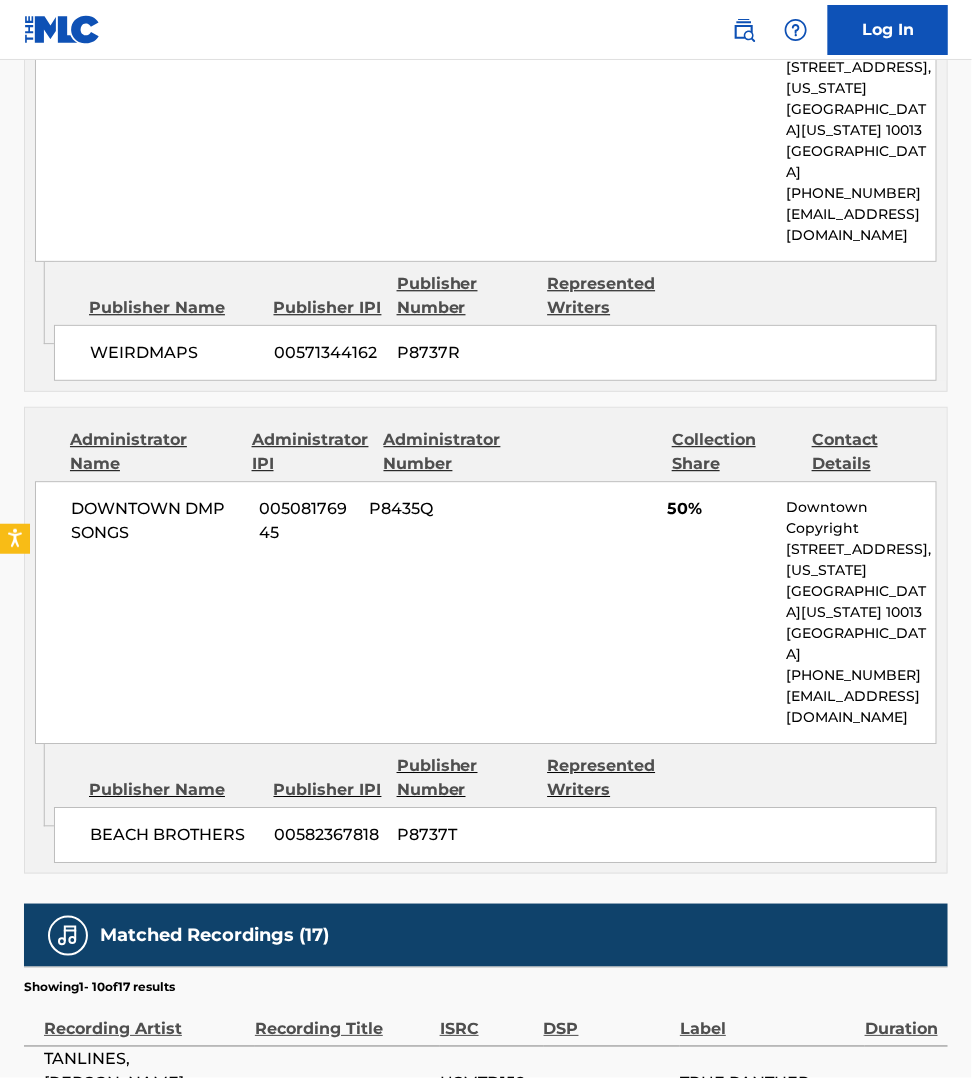 click on "Publishers   (2) Total shares:  100 % Administrator Name Administrator IPI Administrator Number Collection Share Contact Details DOWNTOWN DLJ SONGS LLC 00647171538 P8444F 50% Downtown Copyright [STREET_ADDRESS][US_STATE][US_STATE] [PHONE_NUMBER] [EMAIL_ADDRESS][DOMAIN_NAME] Admin Original Publisher Connecting Line Publisher Name Publisher IPI Publisher Number Represented Writers WEIRDMAPS 00571344162 P8737R Administrator Name Administrator IPI Administrator Number Collection Share Contact Details DOWNTOWN DMP SONGS 00508176945 P8435Q 50% Downtown Copyright [STREET_ADDRESS][US_STATE][US_STATE] [PHONE_NUMBER] [EMAIL_ADDRESS][DOMAIN_NAME] Admin Original Publisher Connecting Line Publisher Name Publisher IPI Publisher Number Represented Writers BEACH BROTHERS 00582367818 P8737T Total shares:  100 %" at bounding box center (486, 360) 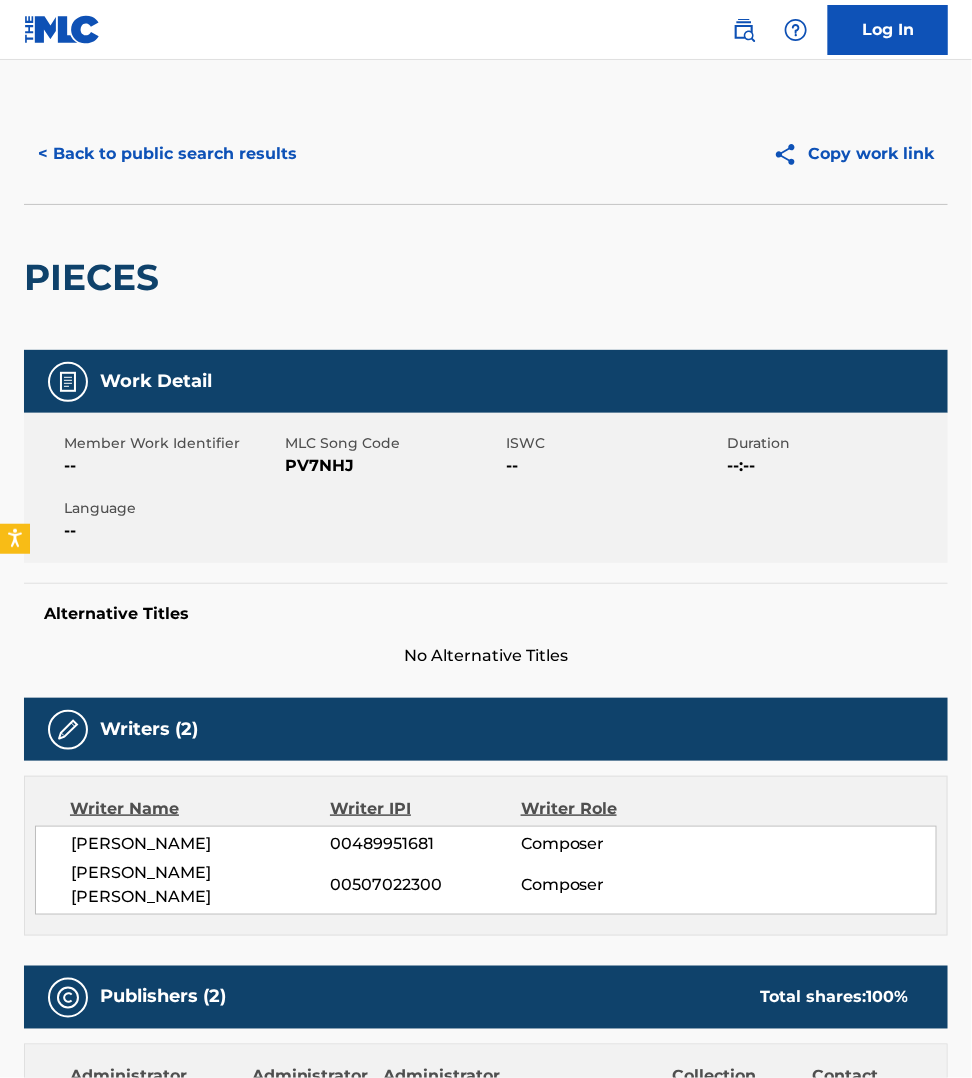 scroll, scrollTop: 0, scrollLeft: 0, axis: both 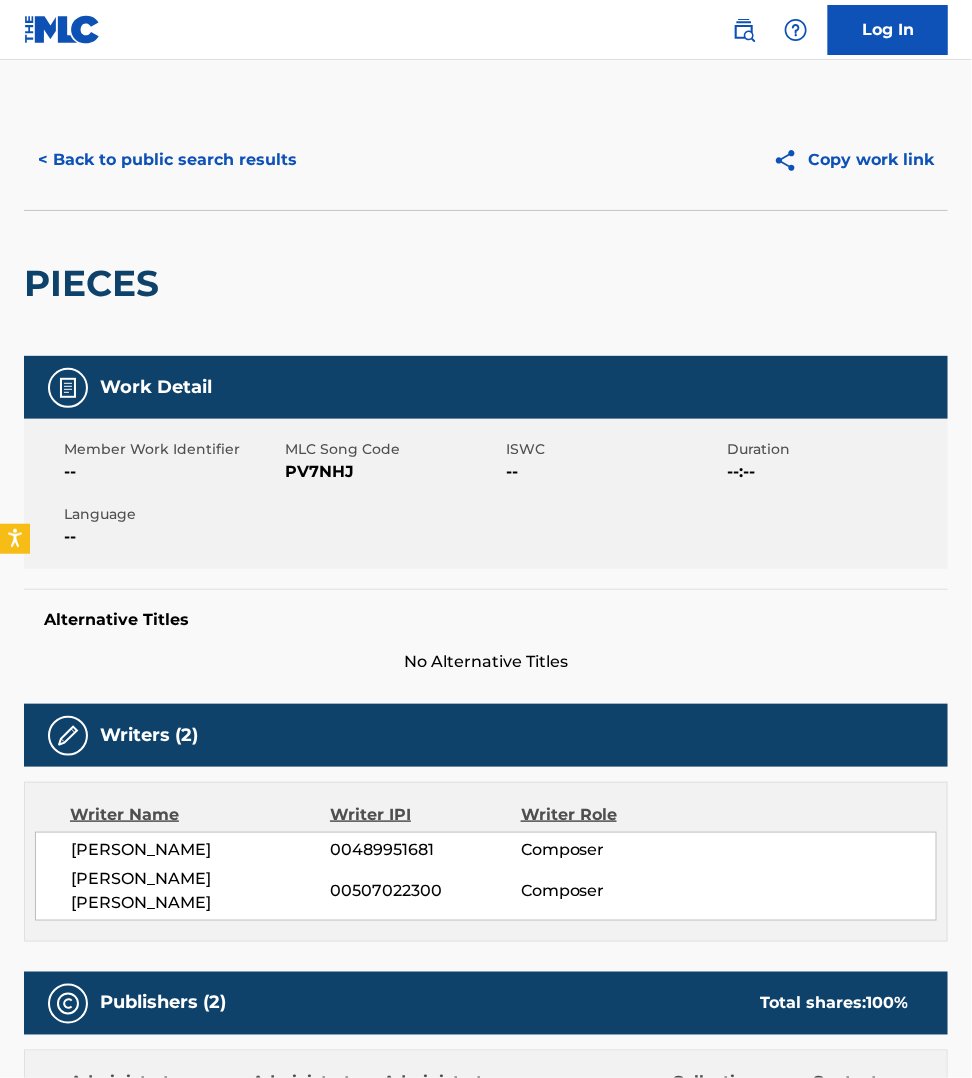 click on "< Back to public search results" at bounding box center (167, 160) 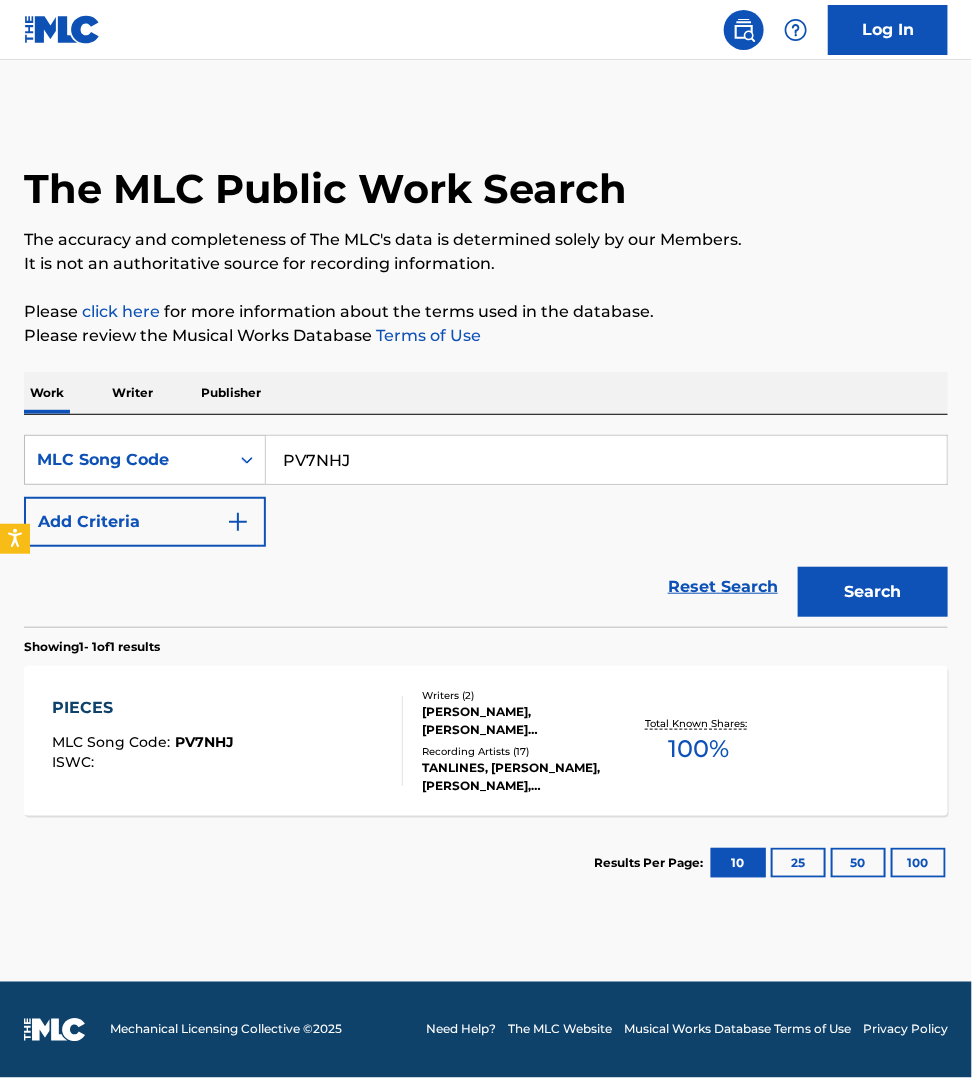 click on "Writer" at bounding box center [132, 393] 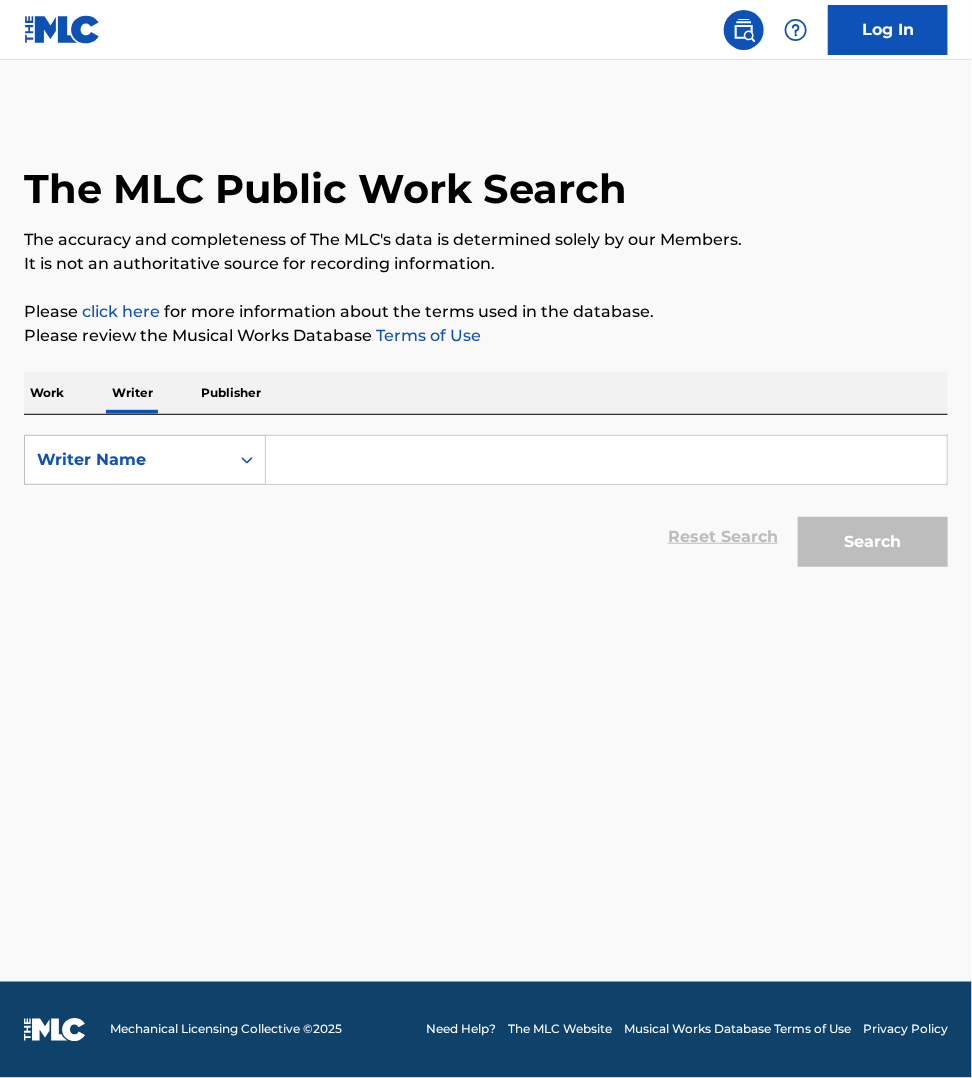 click at bounding box center [606, 460] 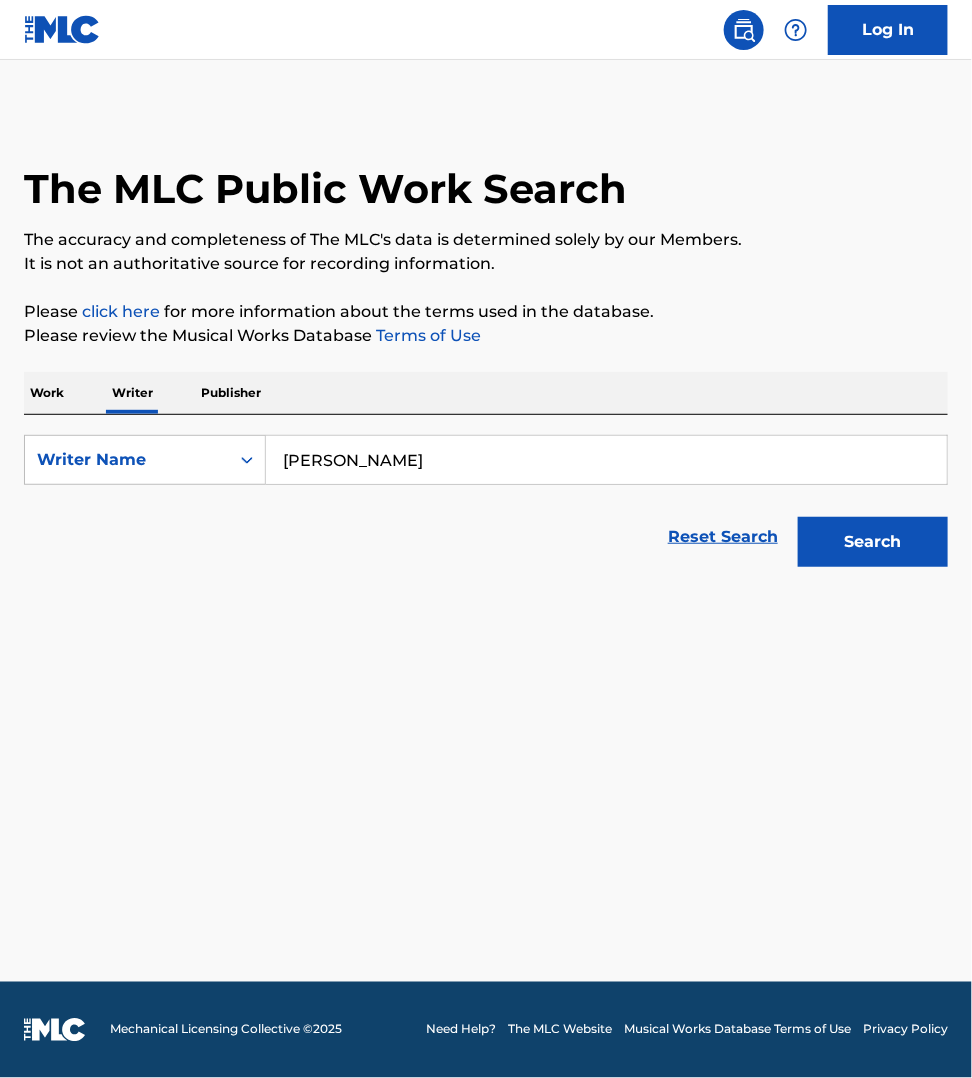 type on "[PERSON_NAME]" 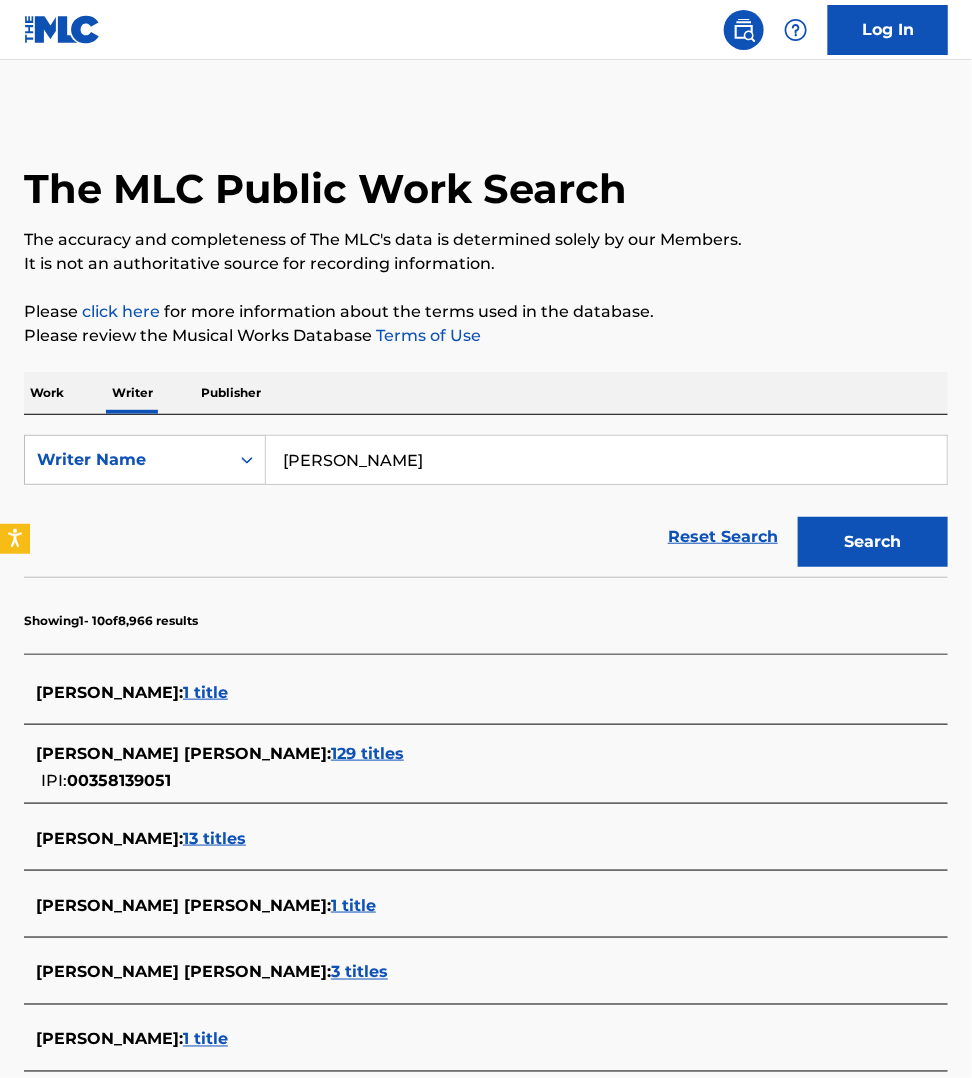 click on "13 titles" at bounding box center (214, 838) 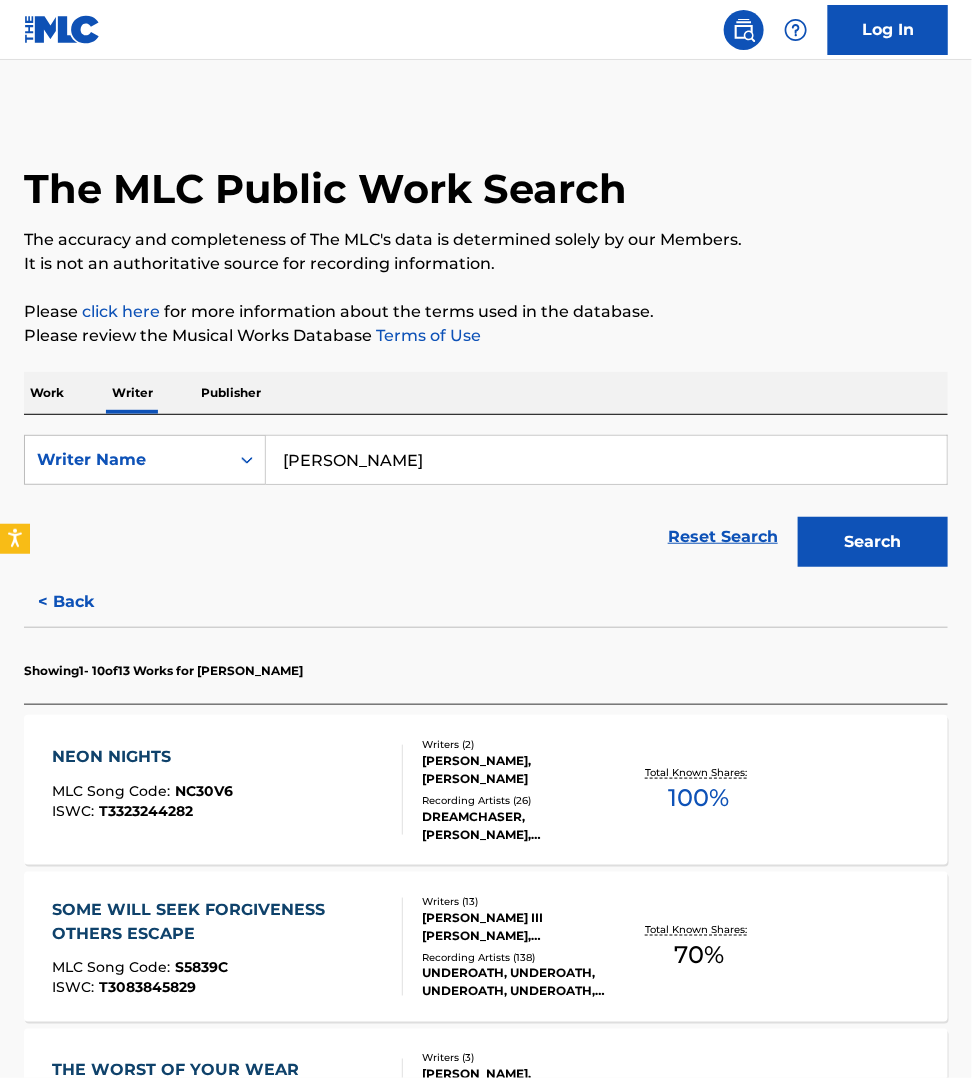 click on "NEON NIGHTS MLC Song Code : NC30V6 ISWC : T3323244282" at bounding box center (227, 790) 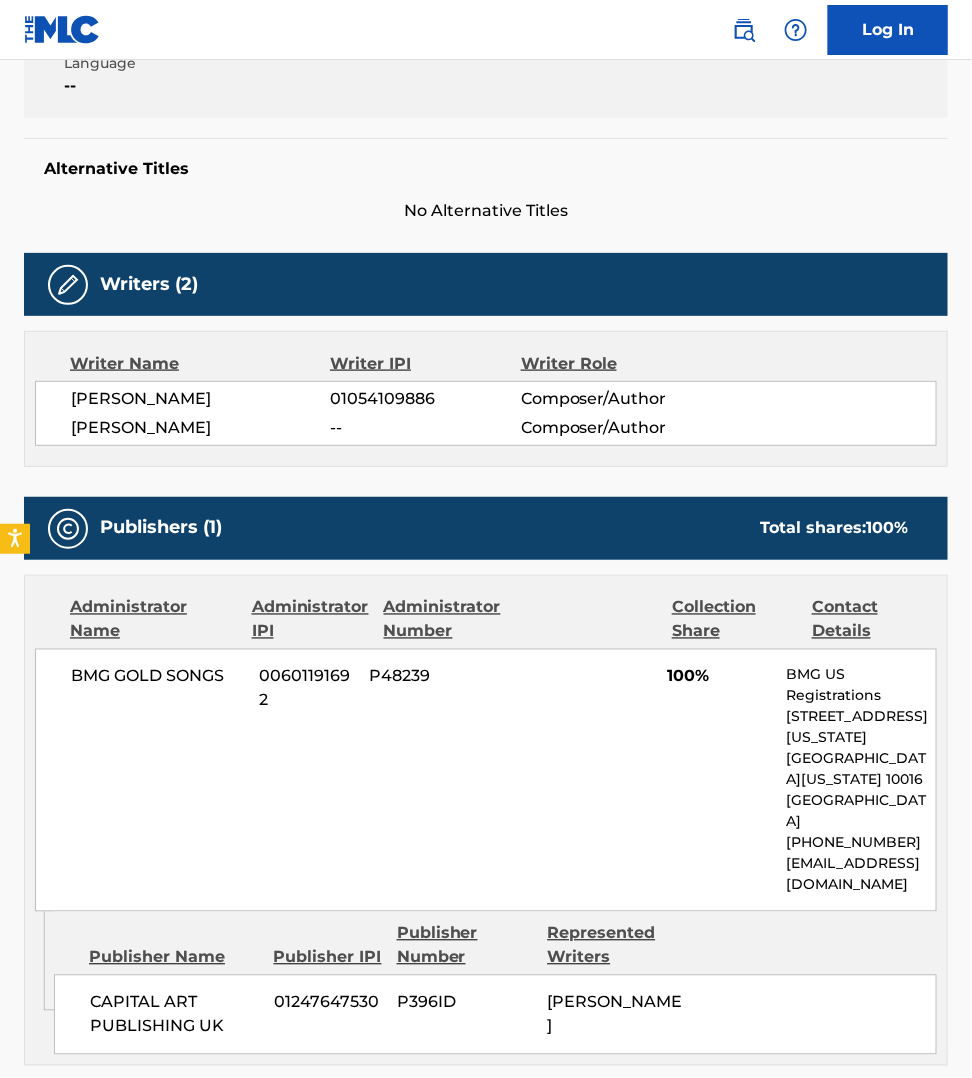 scroll, scrollTop: 500, scrollLeft: 0, axis: vertical 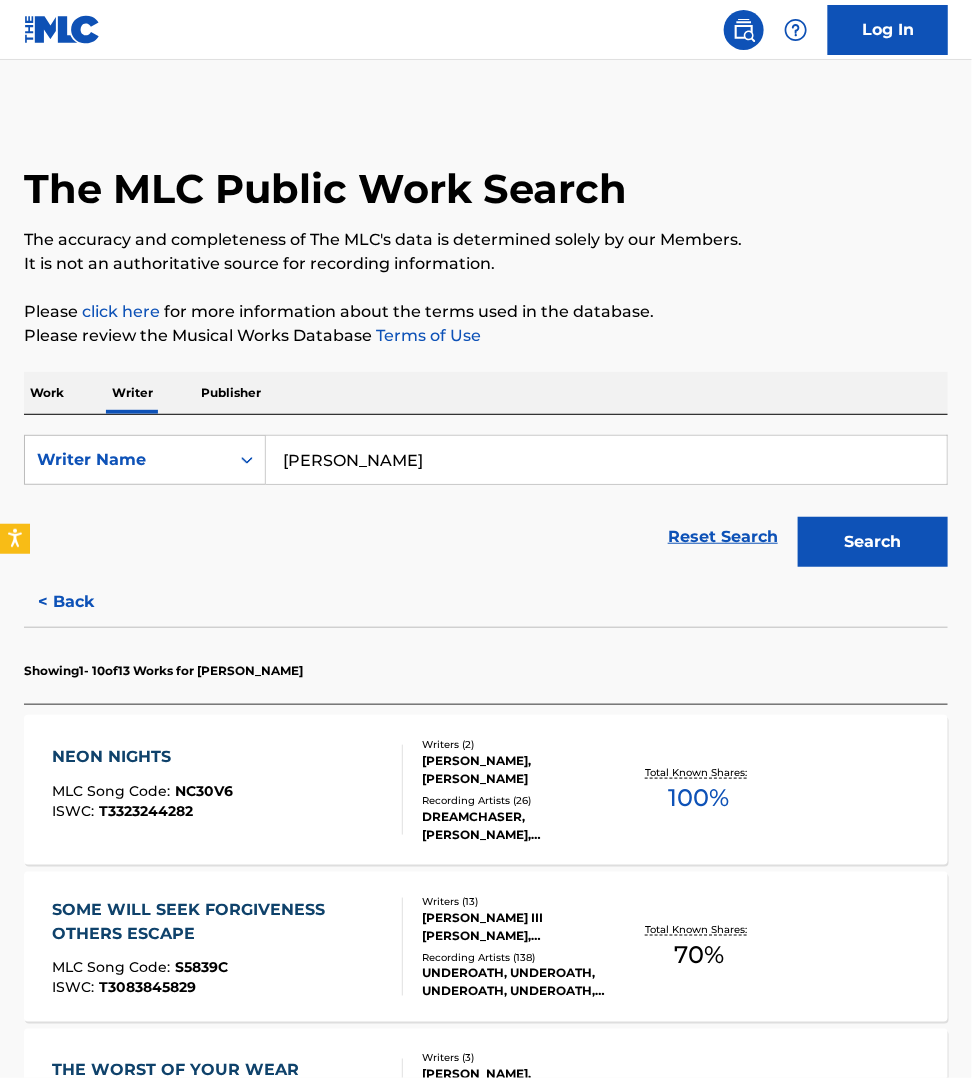 click on "Search" at bounding box center (873, 542) 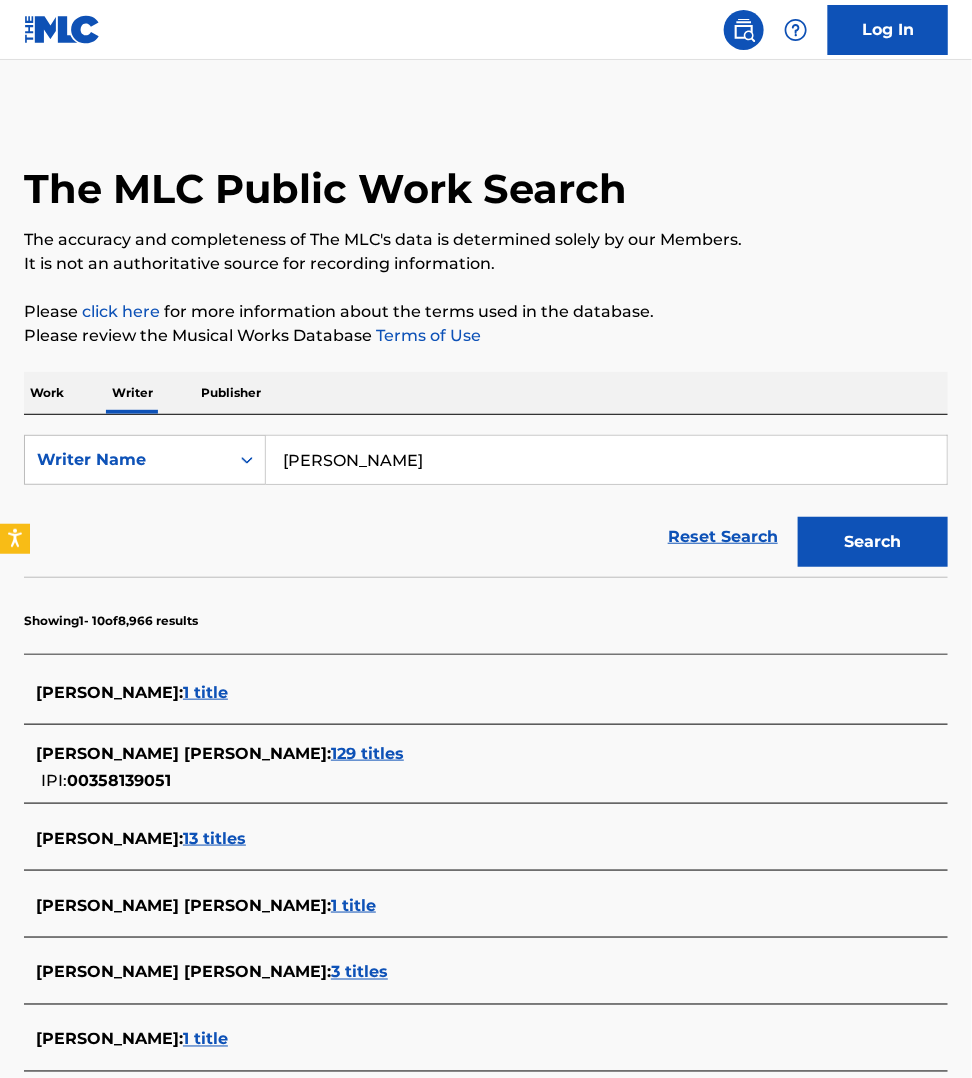 click on "129 titles" at bounding box center (367, 753) 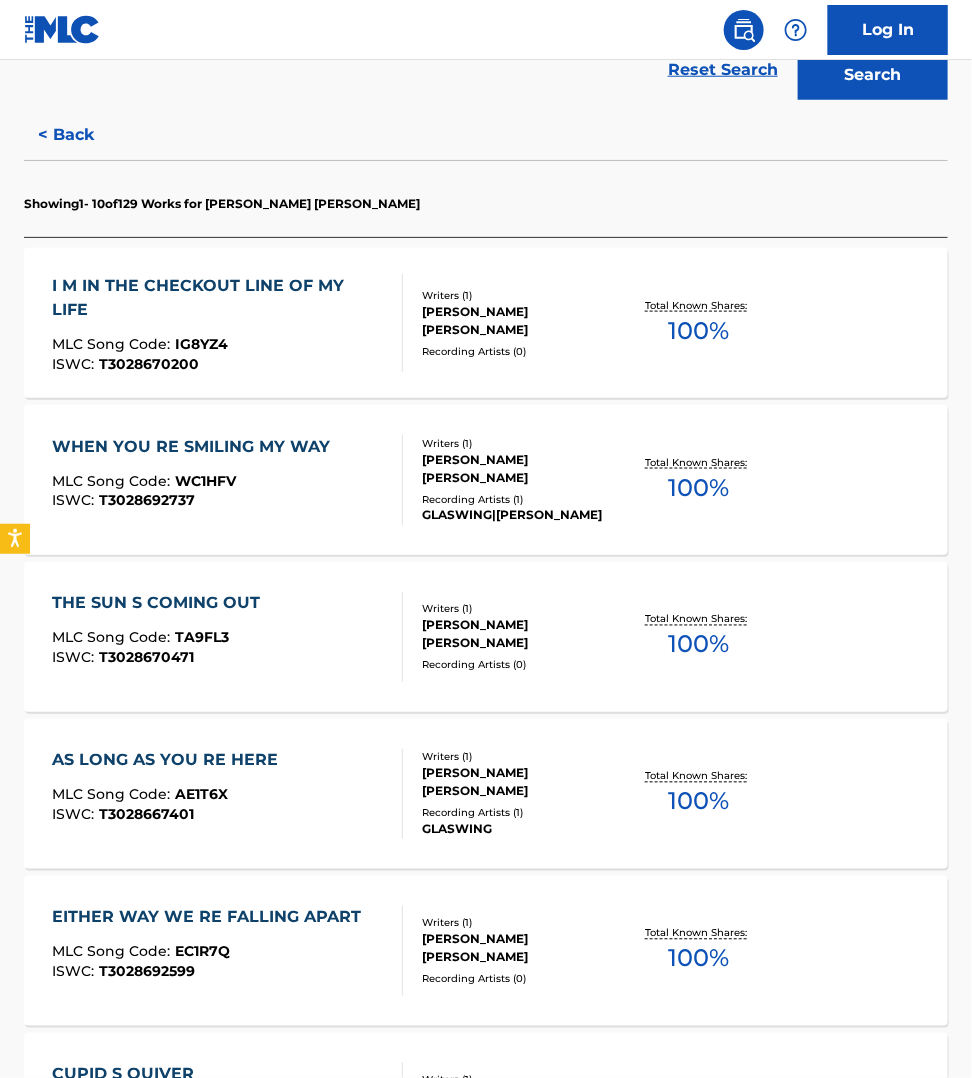 scroll, scrollTop: 468, scrollLeft: 0, axis: vertical 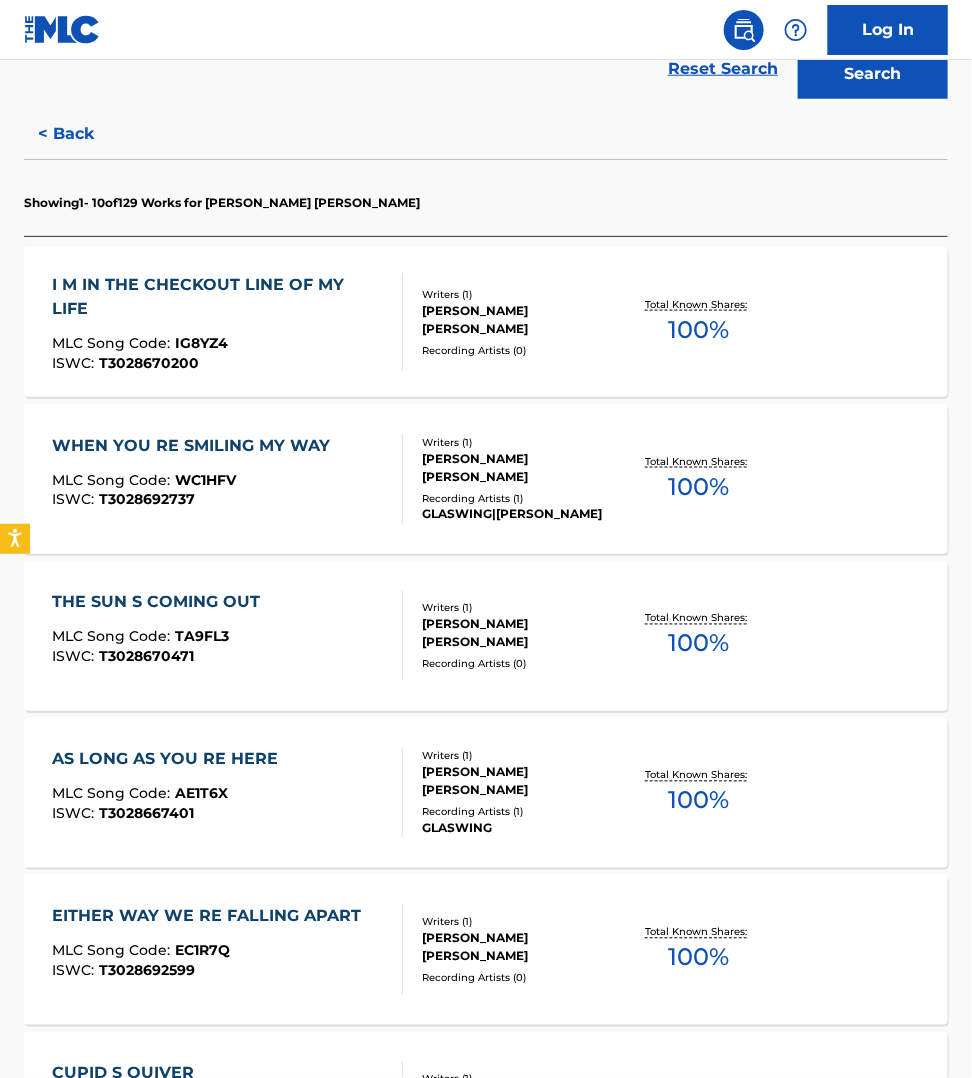click on "THE SUN S COMING OUT MLC Song Code : TA9FL3 ISWC : T3028670471" at bounding box center [227, 636] 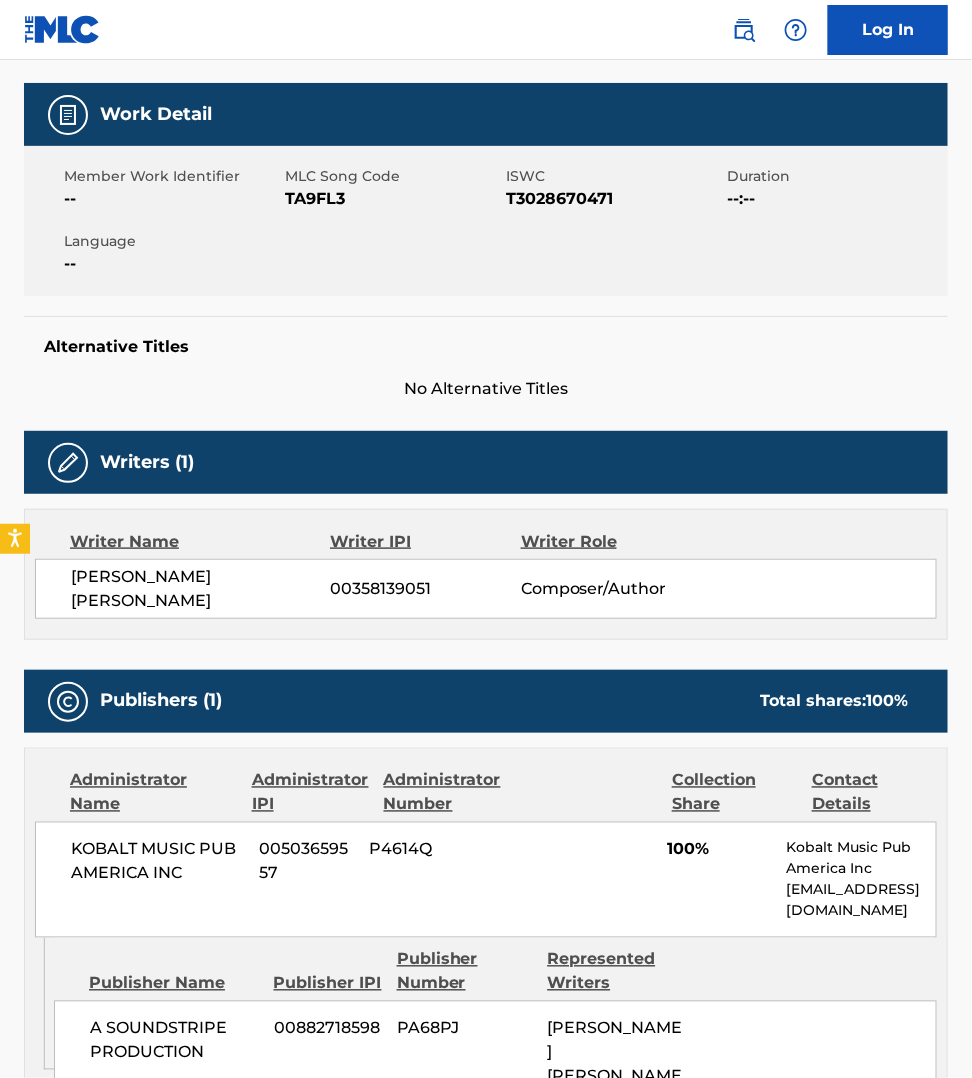 scroll, scrollTop: 312, scrollLeft: 0, axis: vertical 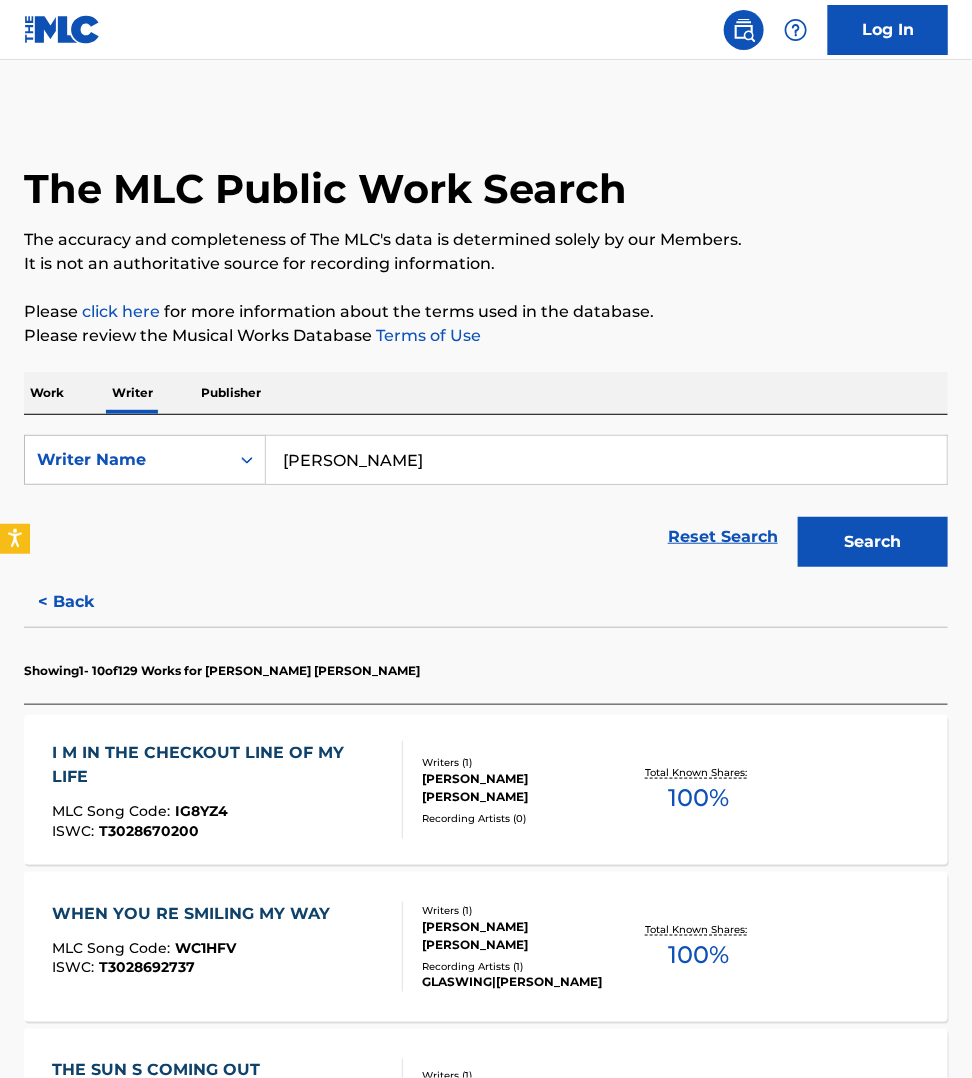 click on "Search" at bounding box center [873, 542] 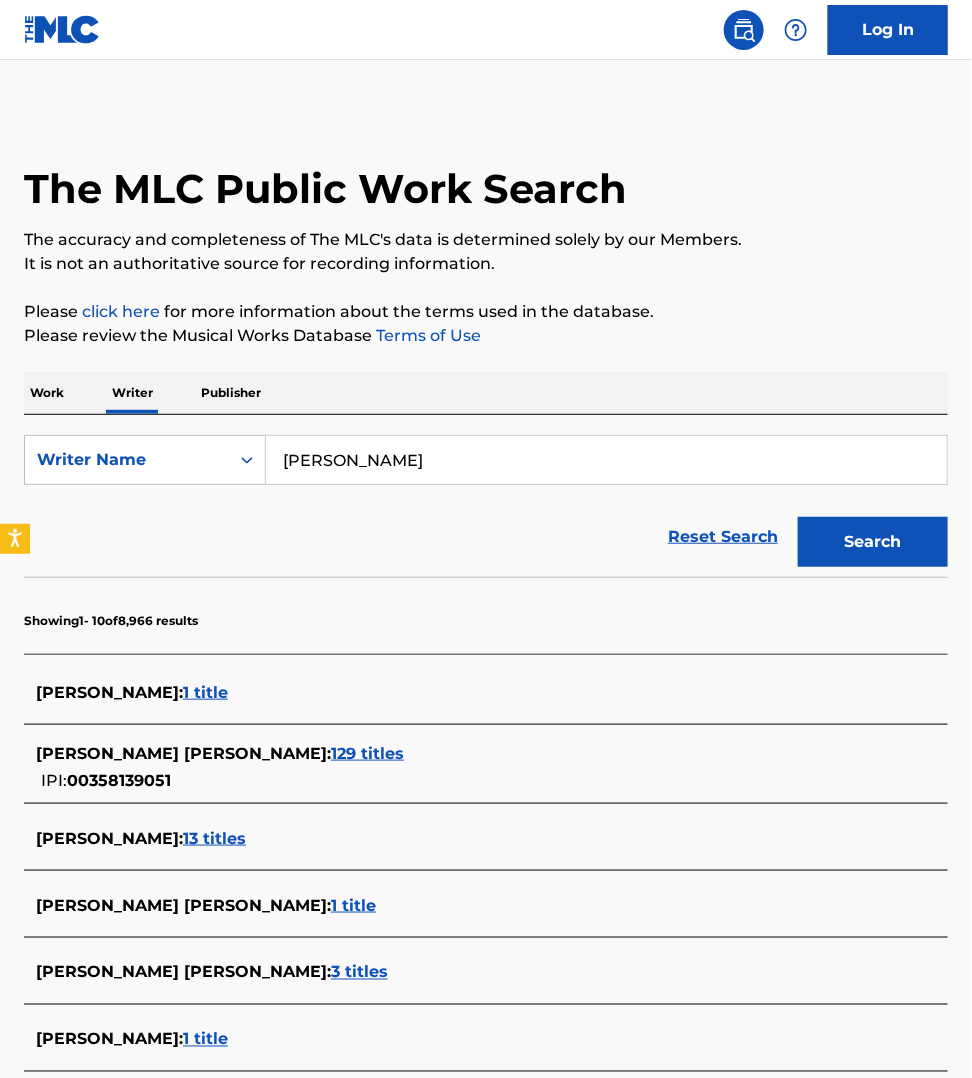 click on "13 titles" at bounding box center (214, 838) 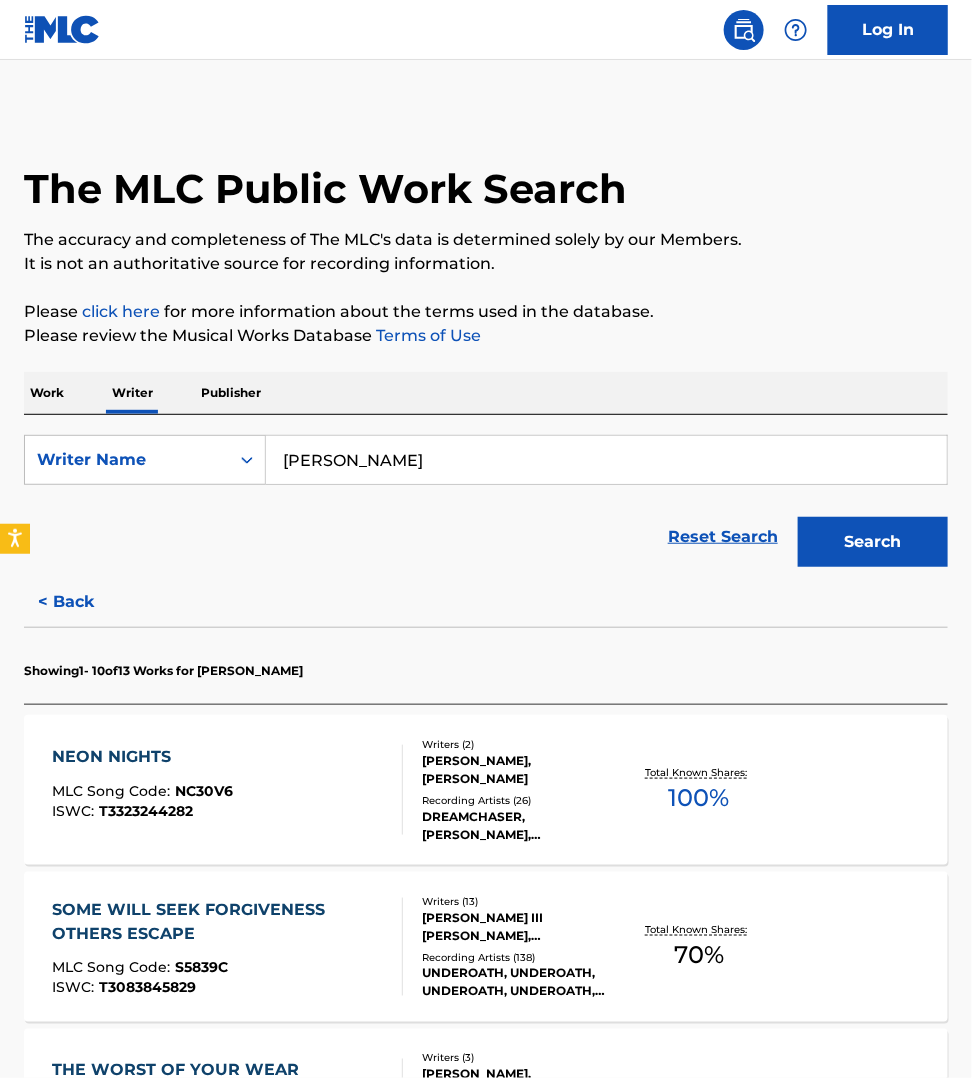click on "NEON NIGHTS MLC Song Code : NC30V6 ISWC : T3323244282" at bounding box center [227, 790] 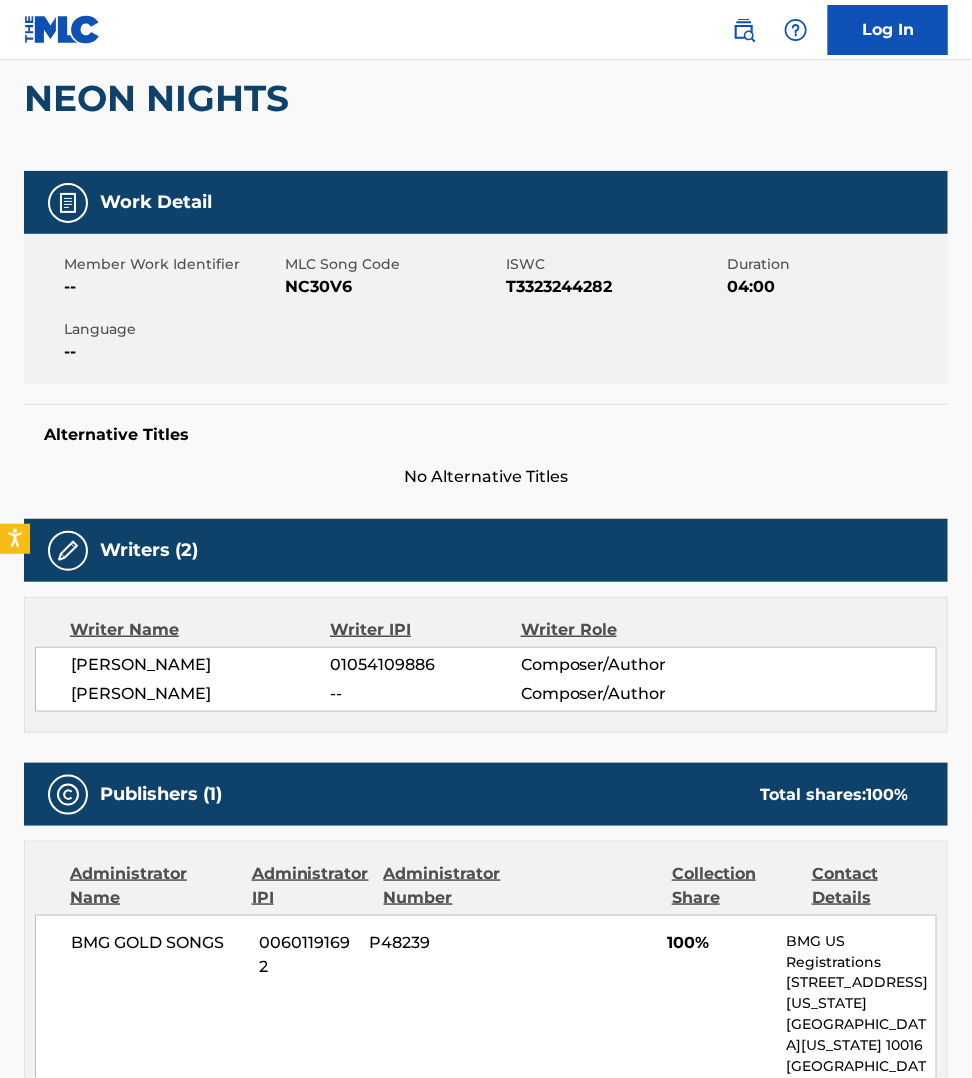 scroll, scrollTop: 187, scrollLeft: 0, axis: vertical 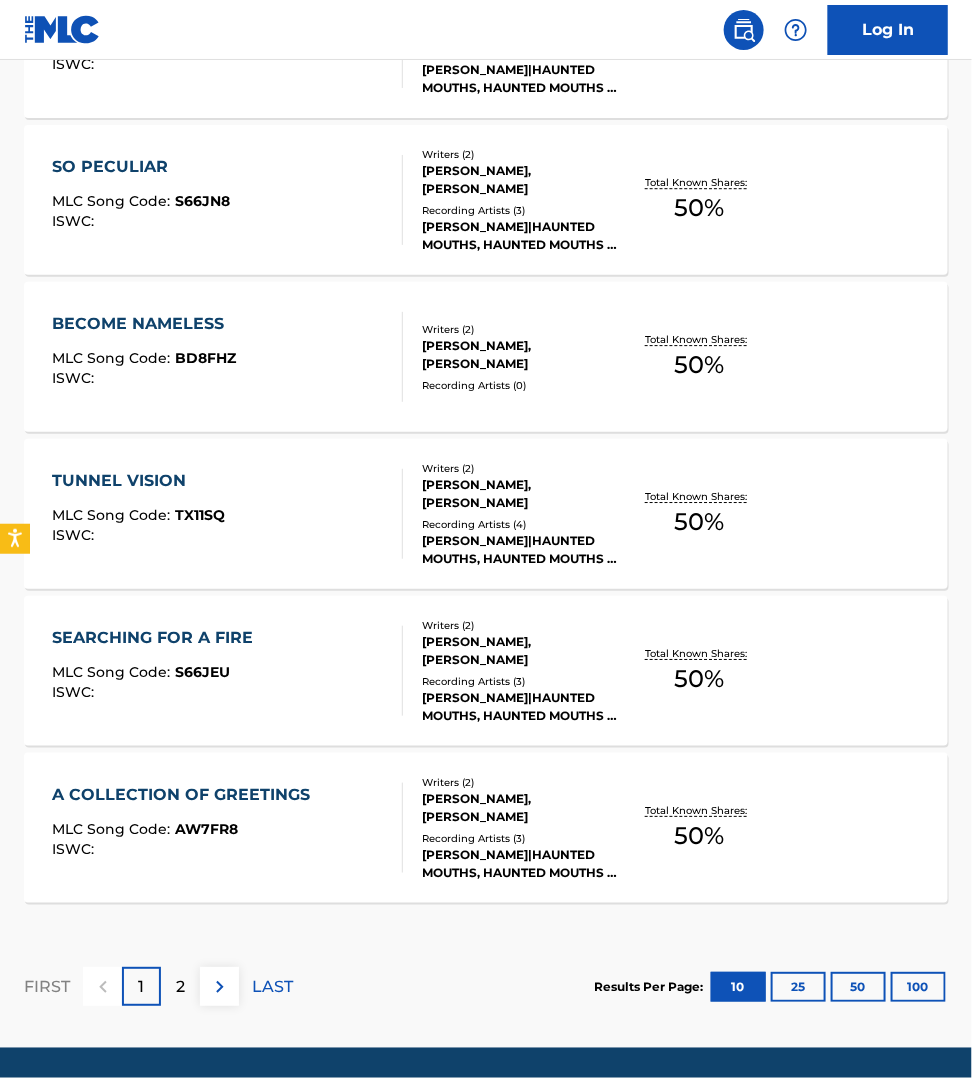 click on "A COLLECTION OF GREETINGS MLC Song Code : AW7FR8 ISWC :" at bounding box center (227, 828) 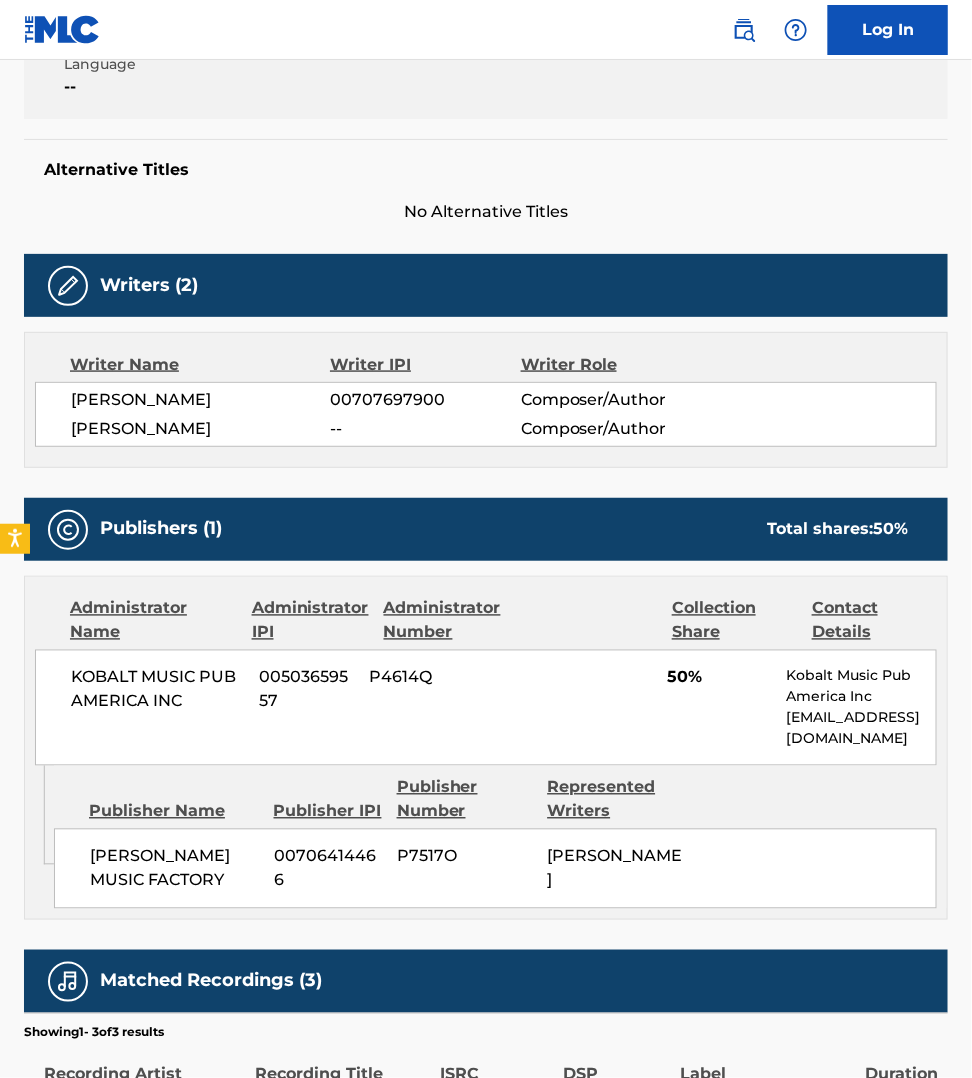 scroll, scrollTop: 500, scrollLeft: 0, axis: vertical 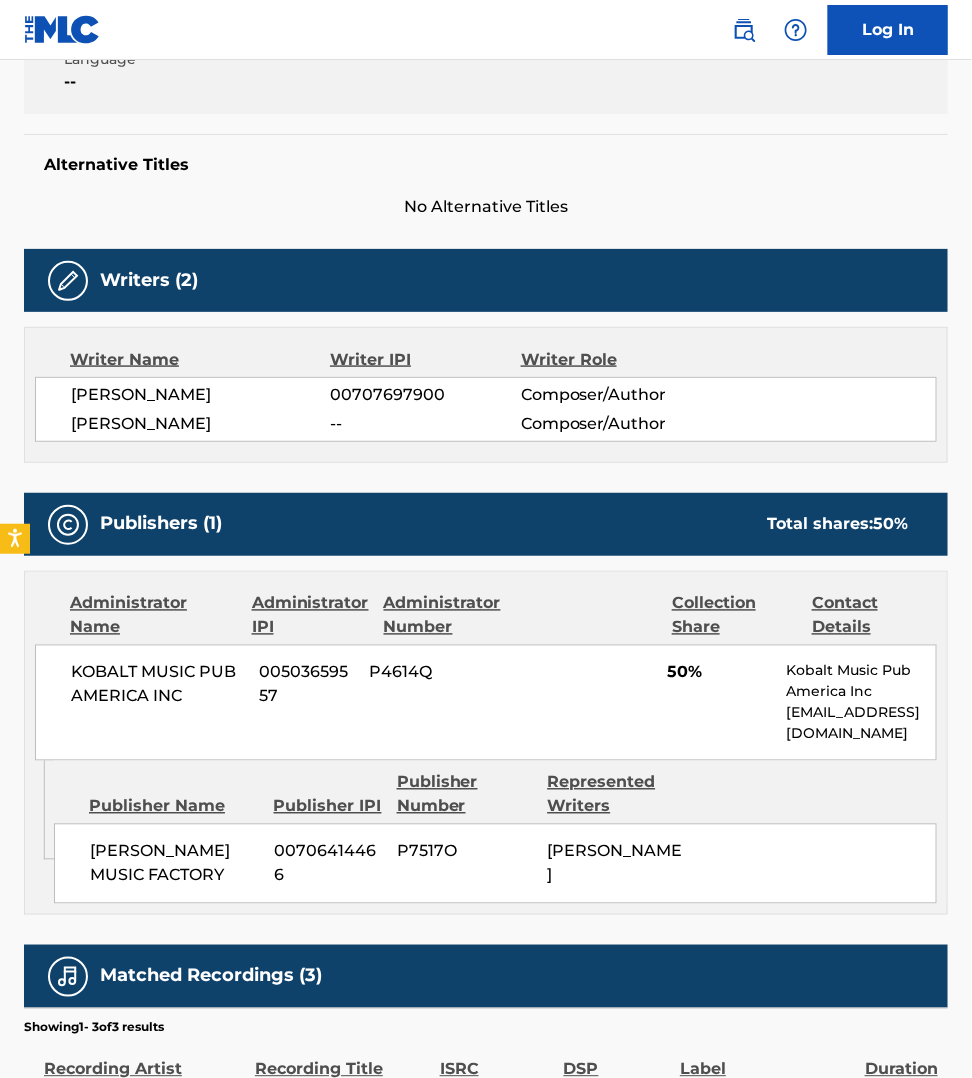 click on "No Alternative Titles" at bounding box center [486, 207] 